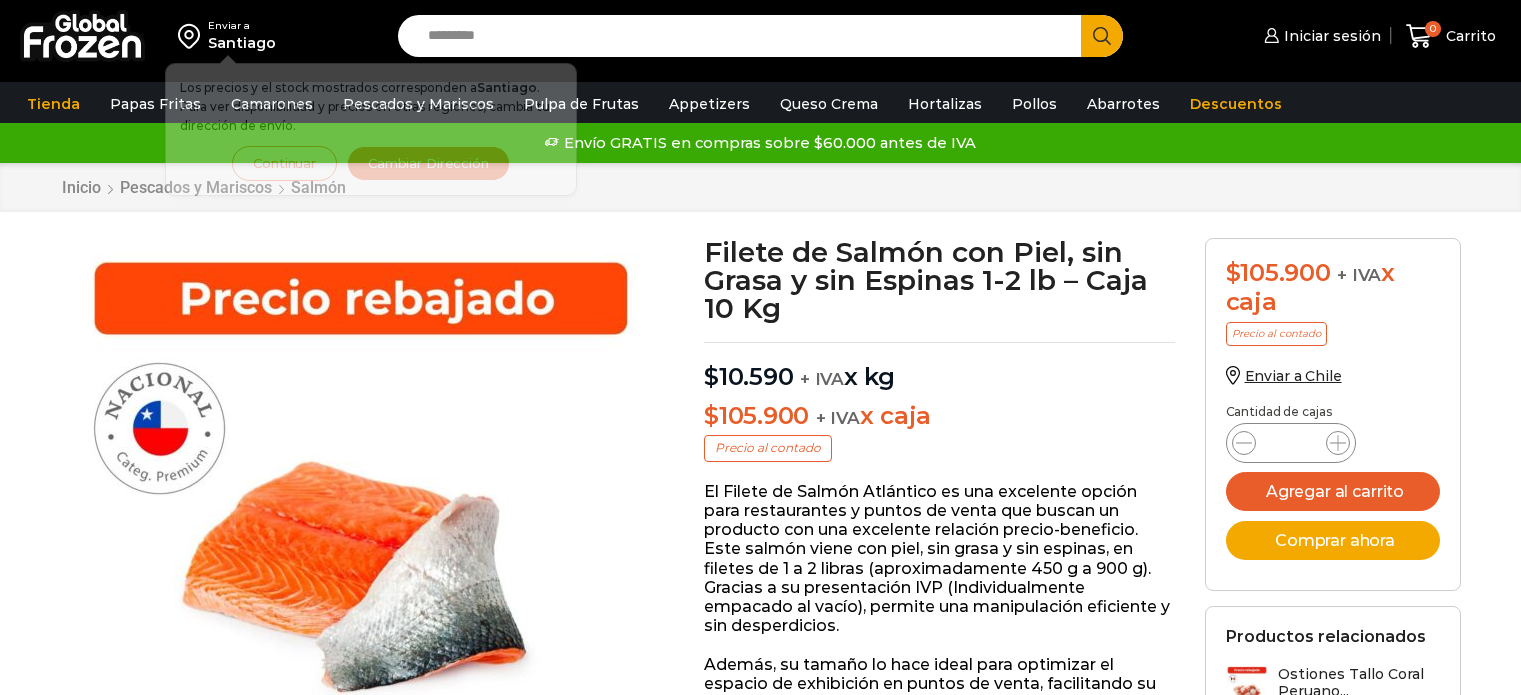 scroll, scrollTop: 0, scrollLeft: 0, axis: both 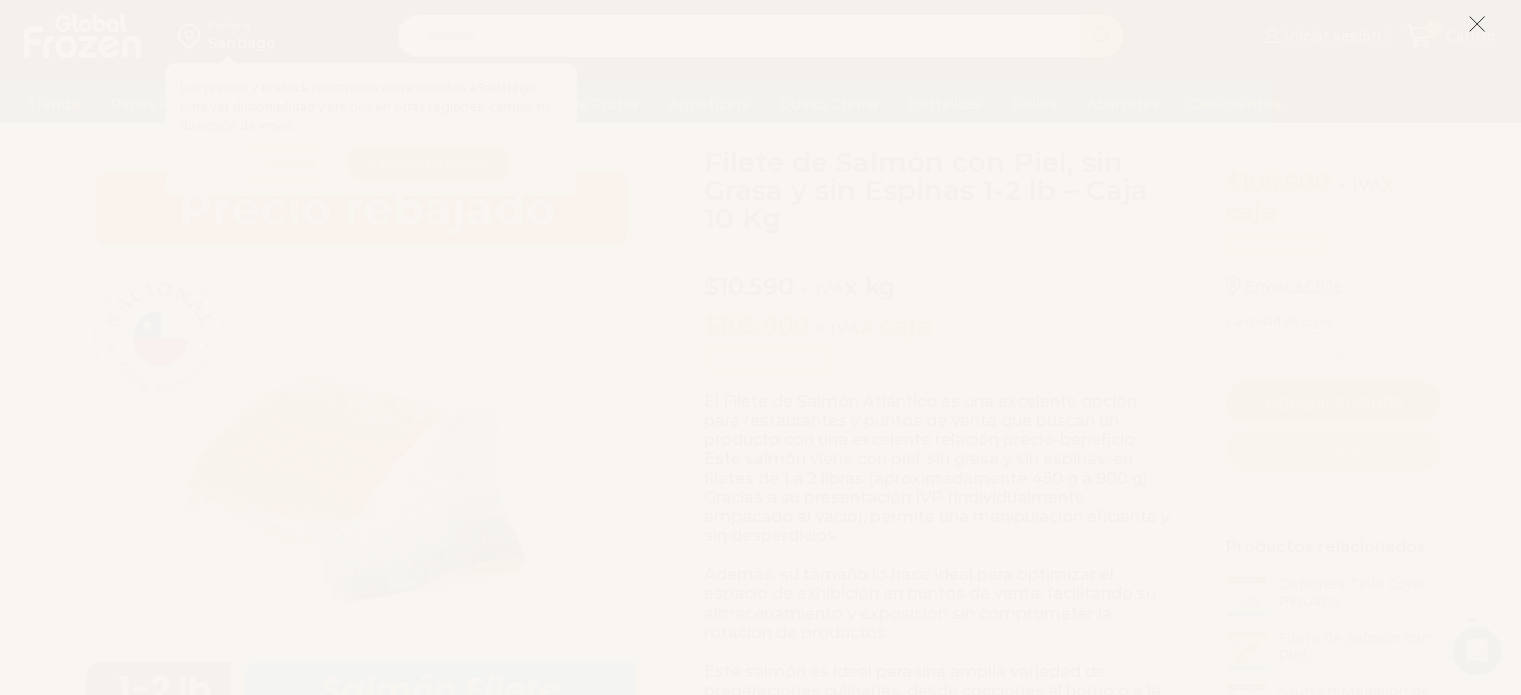 click 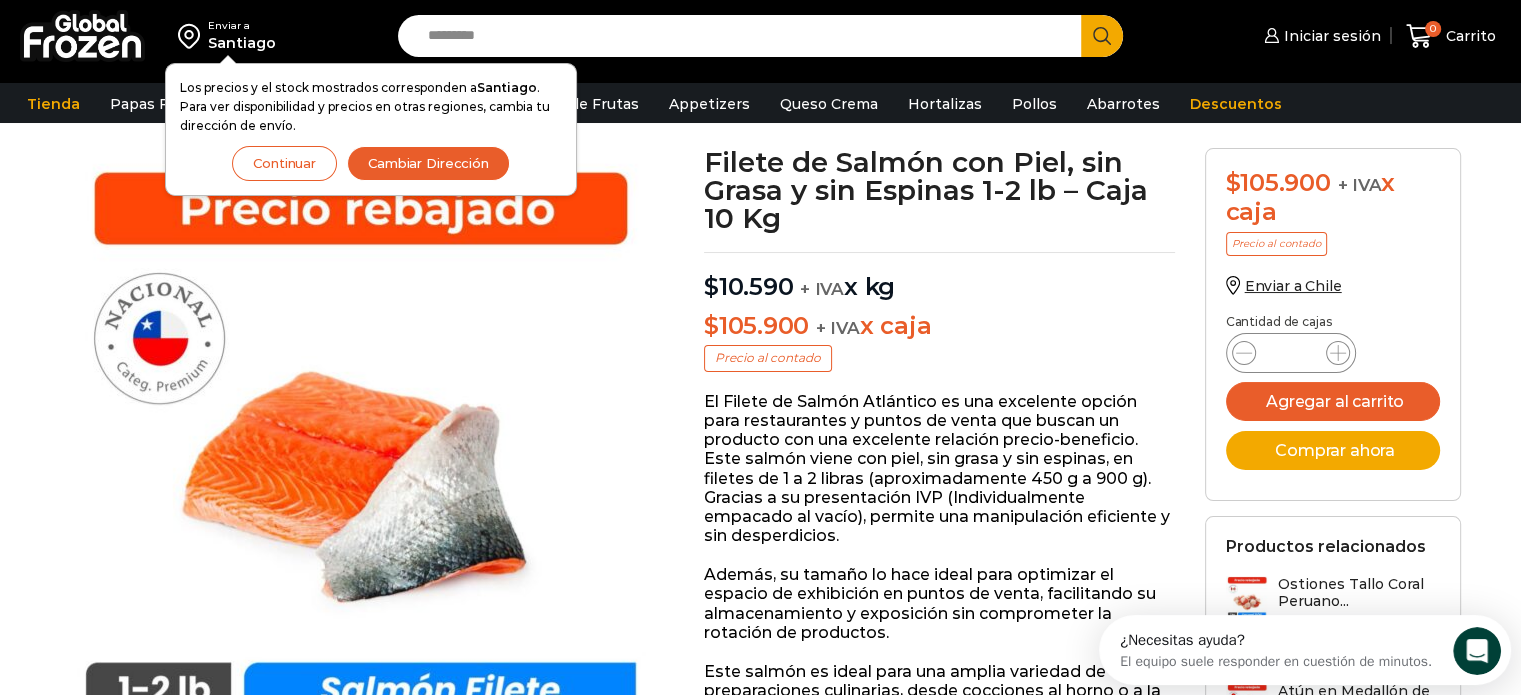 scroll, scrollTop: 0, scrollLeft: 0, axis: both 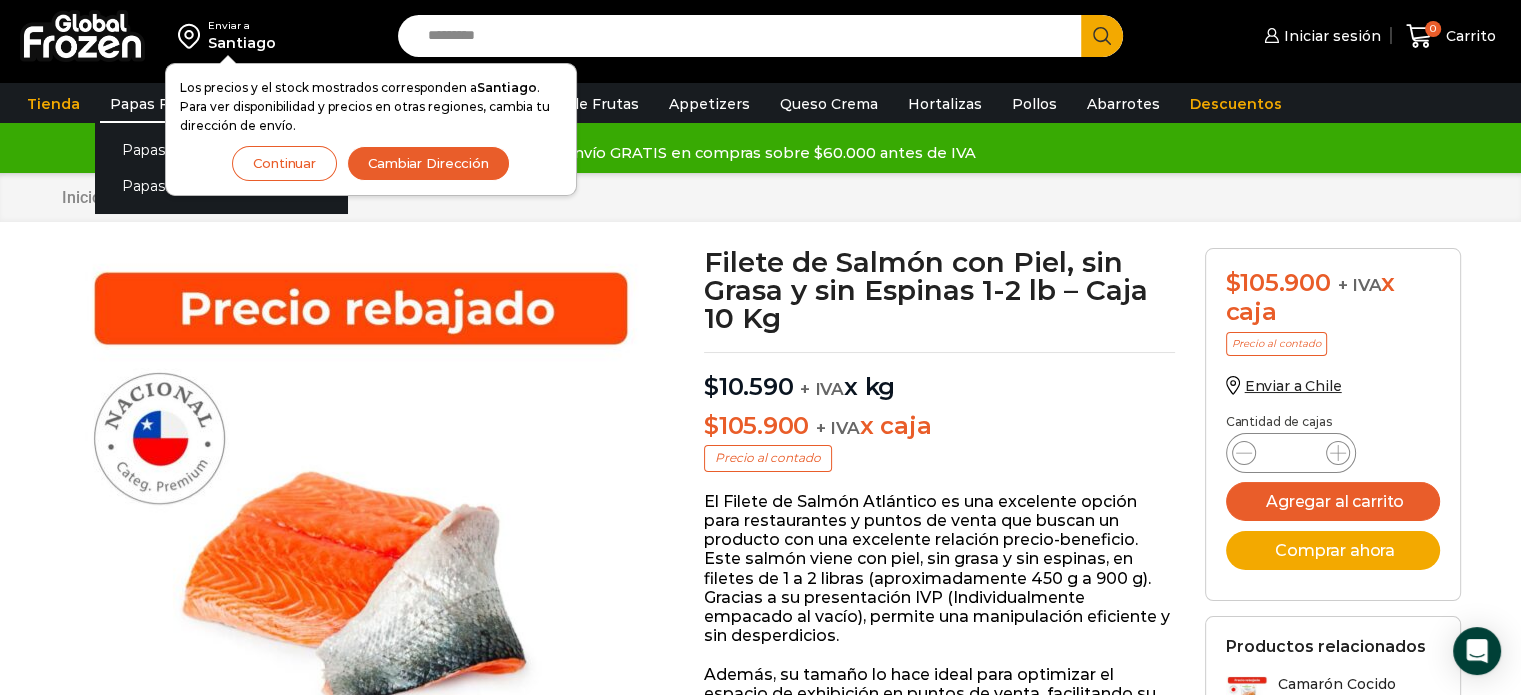 click on "Papas Fritas" at bounding box center [155, 104] 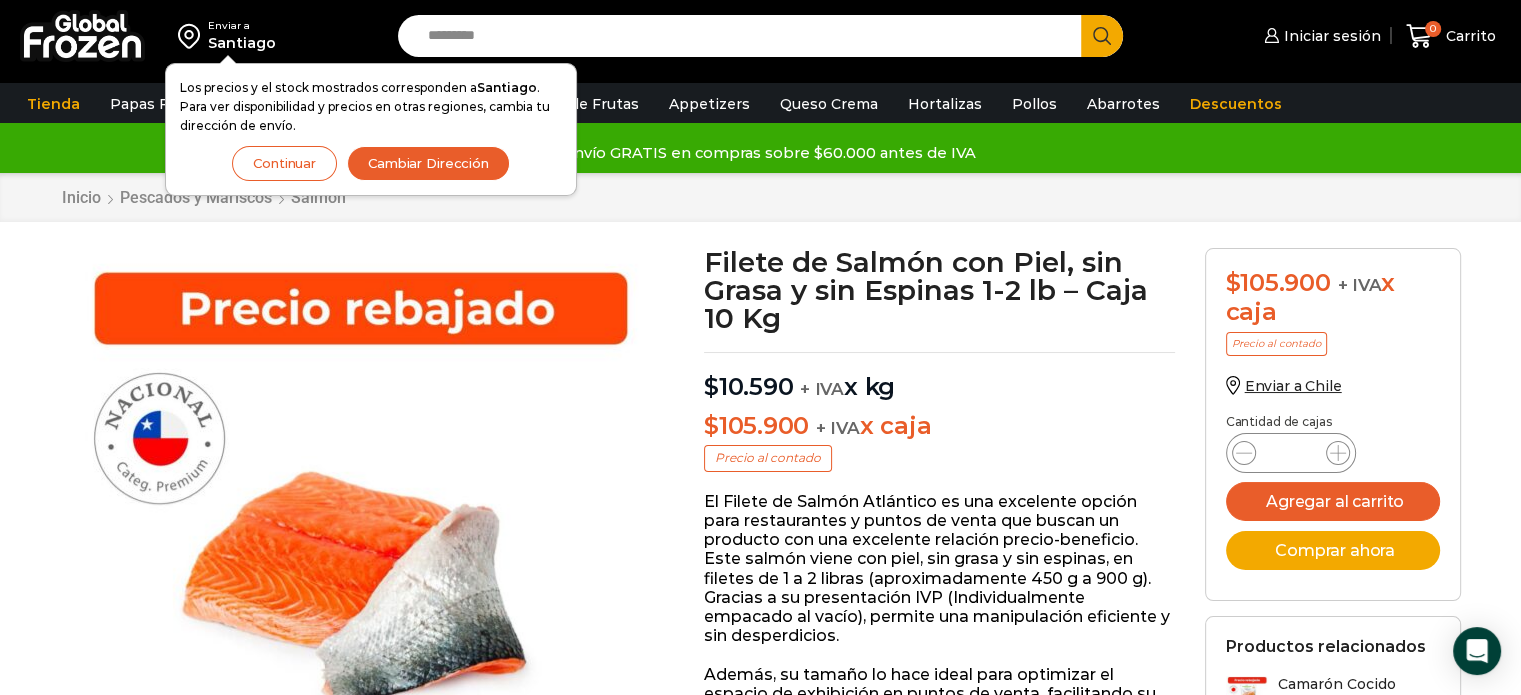 click on "Continuar" at bounding box center (284, 163) 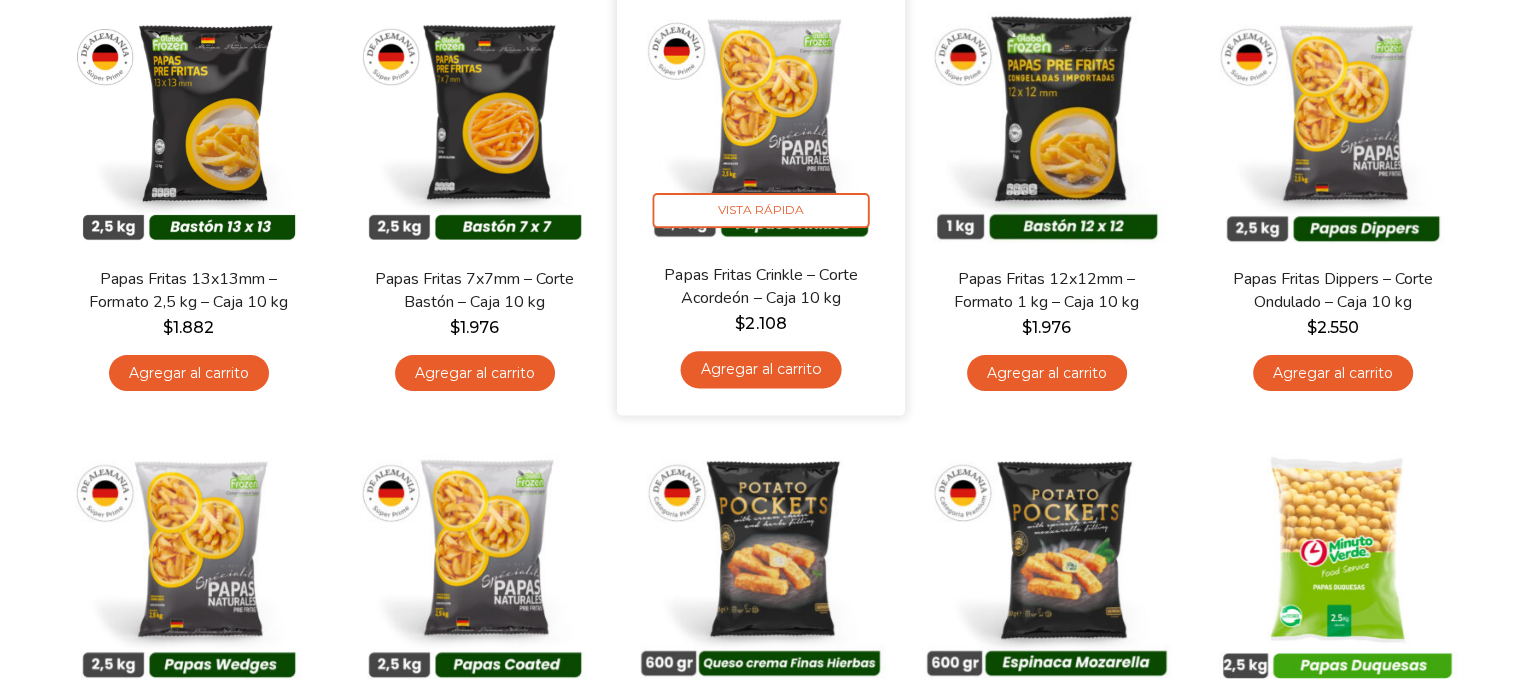 scroll, scrollTop: 800, scrollLeft: 0, axis: vertical 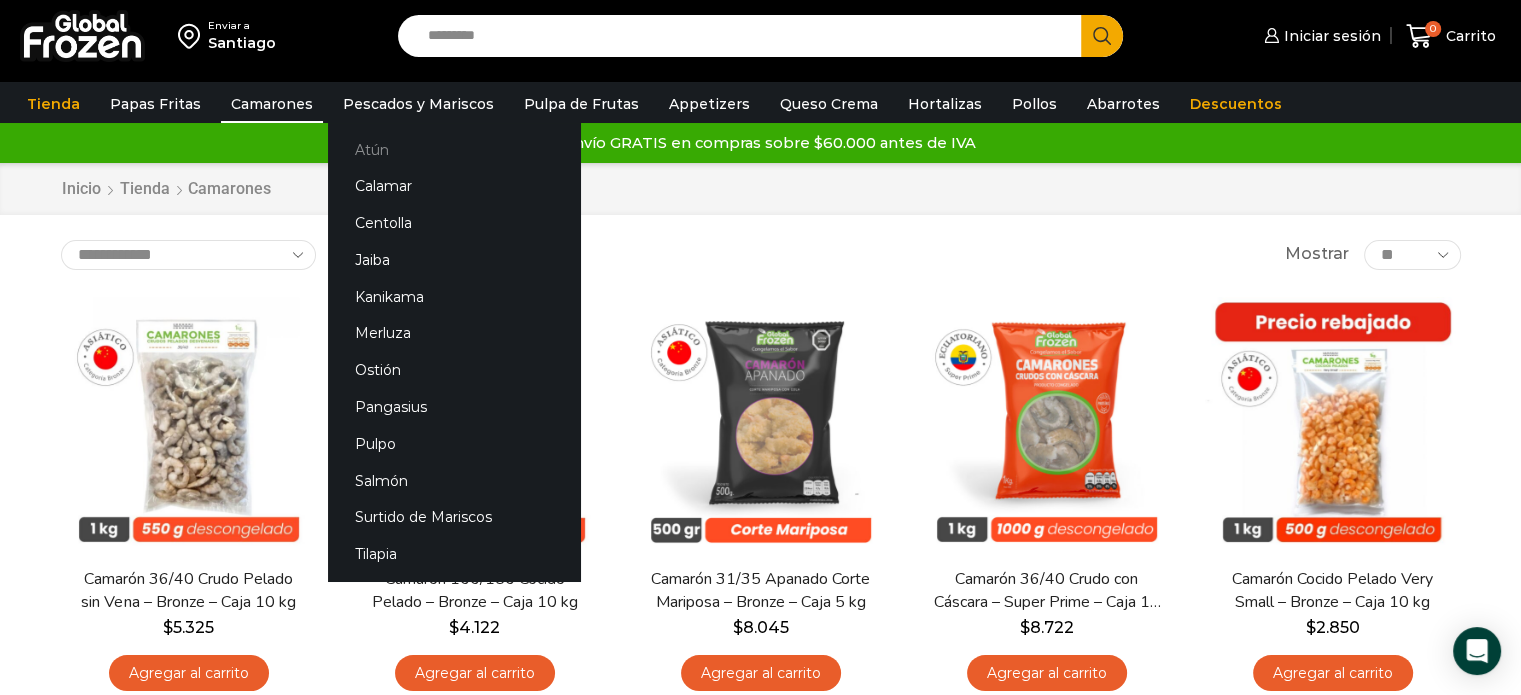 click on "Atún" at bounding box center (454, 149) 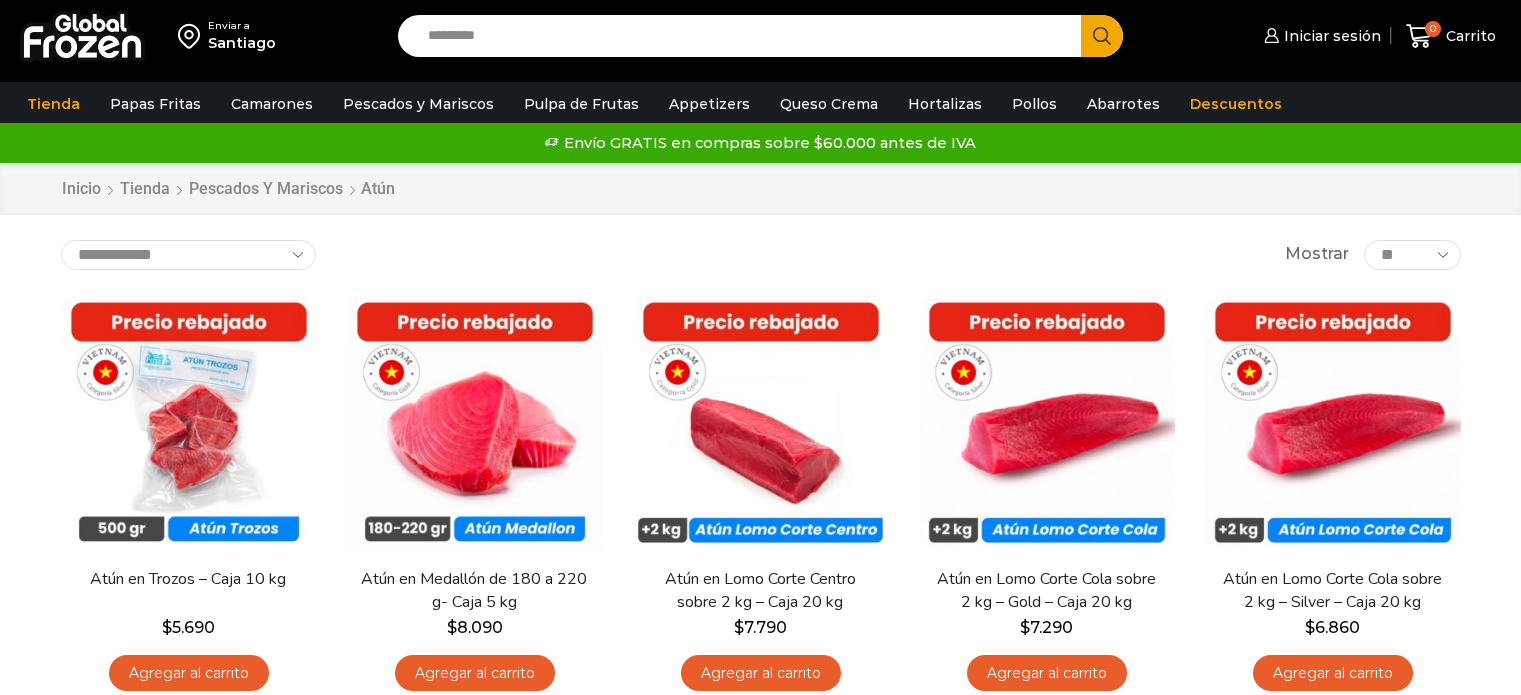 scroll, scrollTop: 0, scrollLeft: 0, axis: both 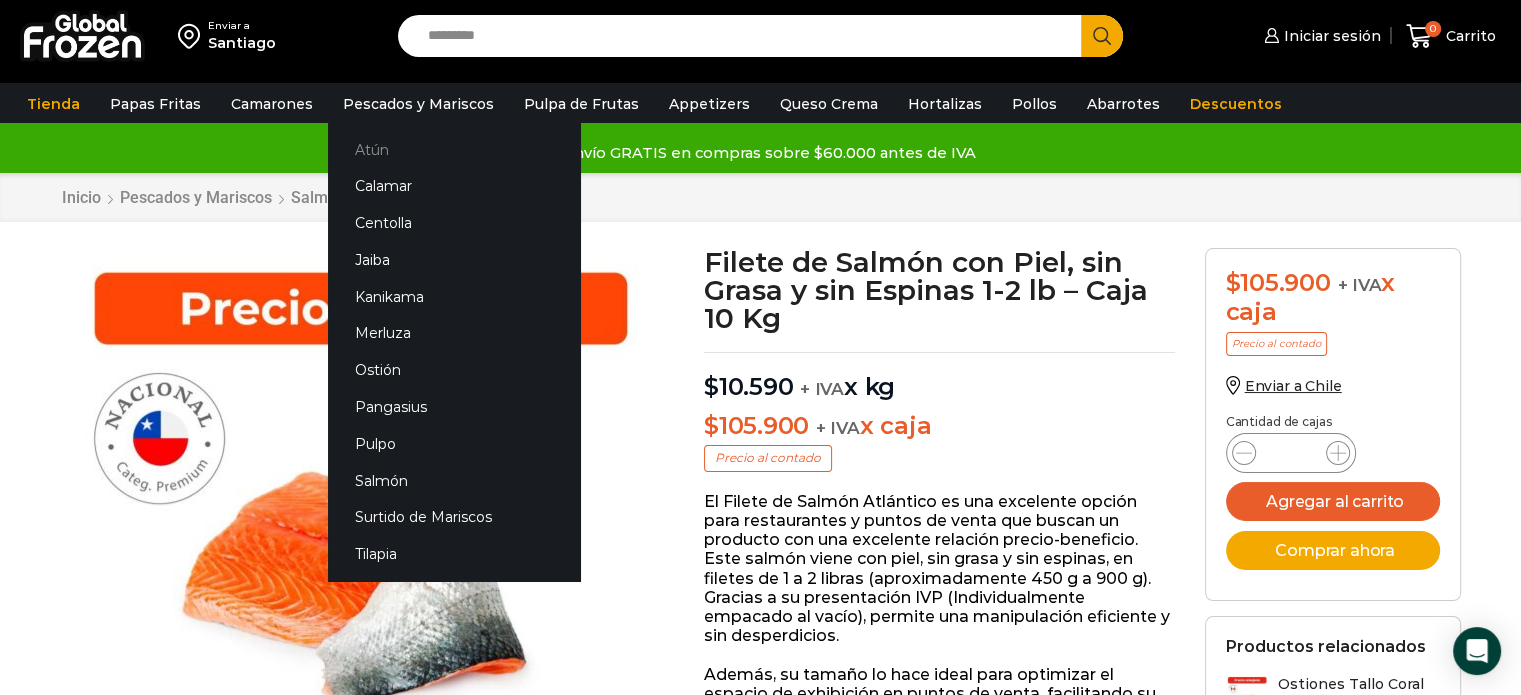 click on "Atún" at bounding box center [454, 149] 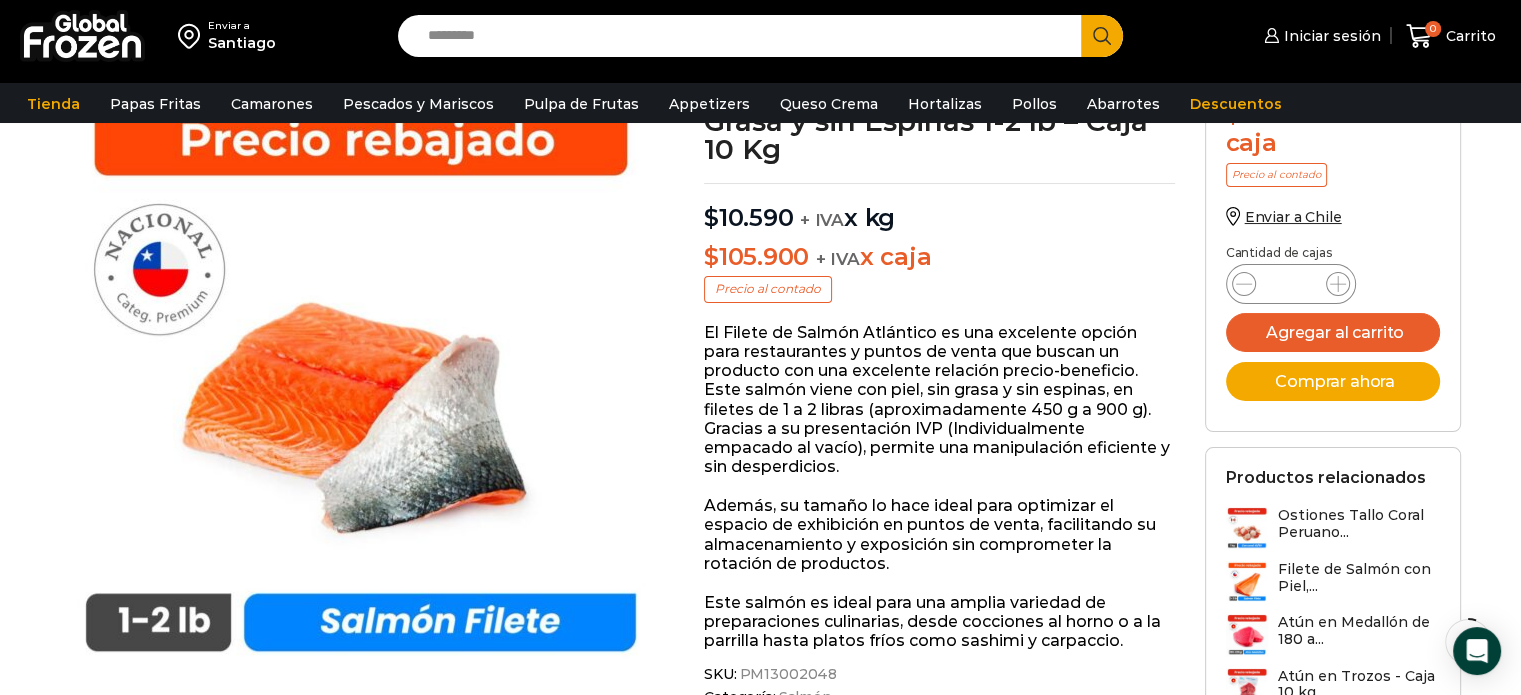 scroll, scrollTop: 300, scrollLeft: 0, axis: vertical 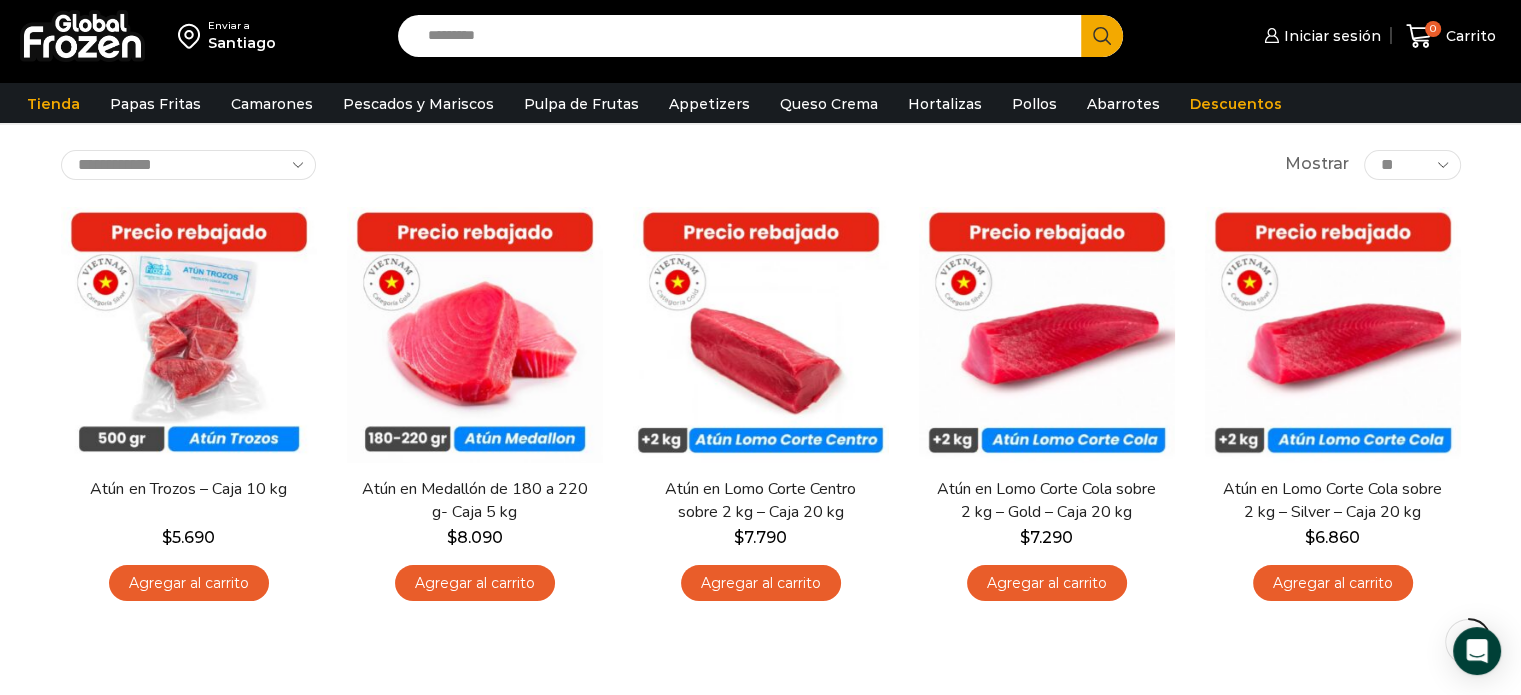 click on "Search input" at bounding box center [745, 36] 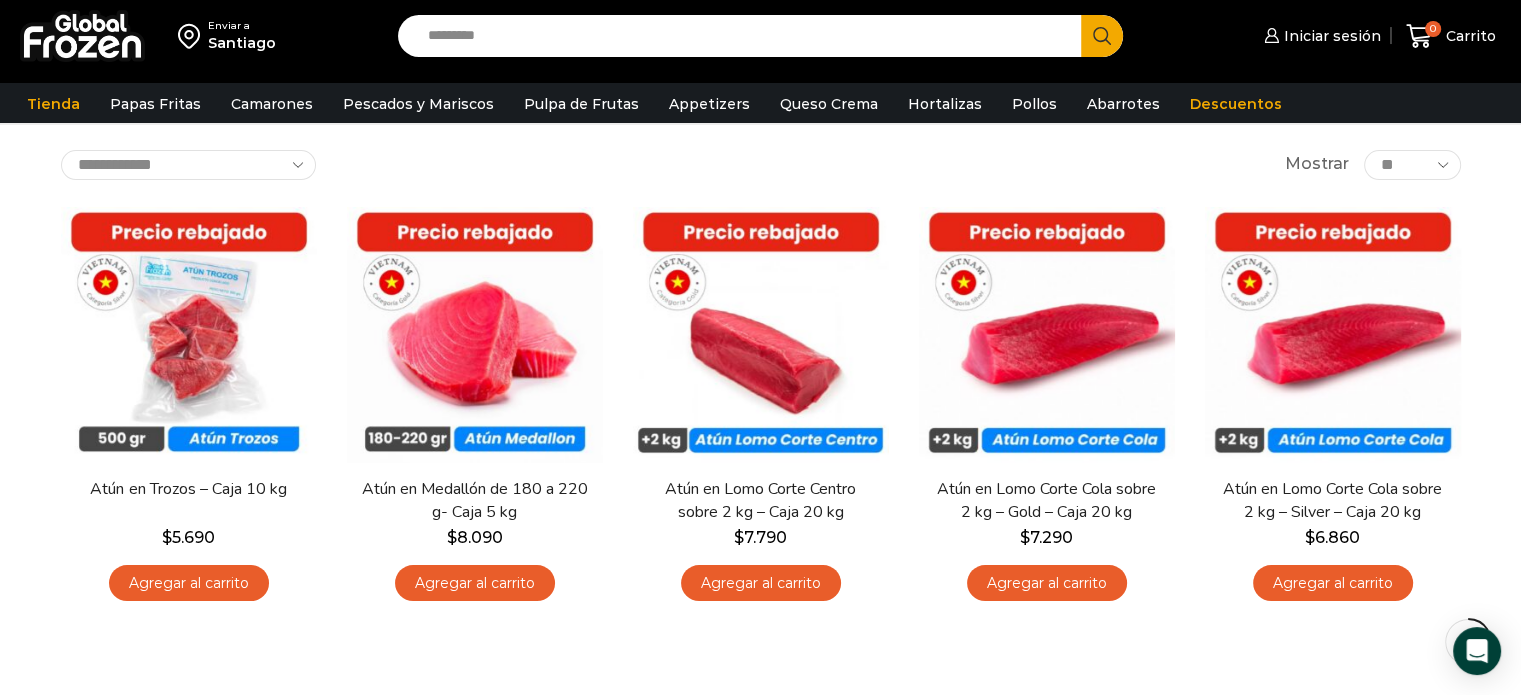 type on "*" 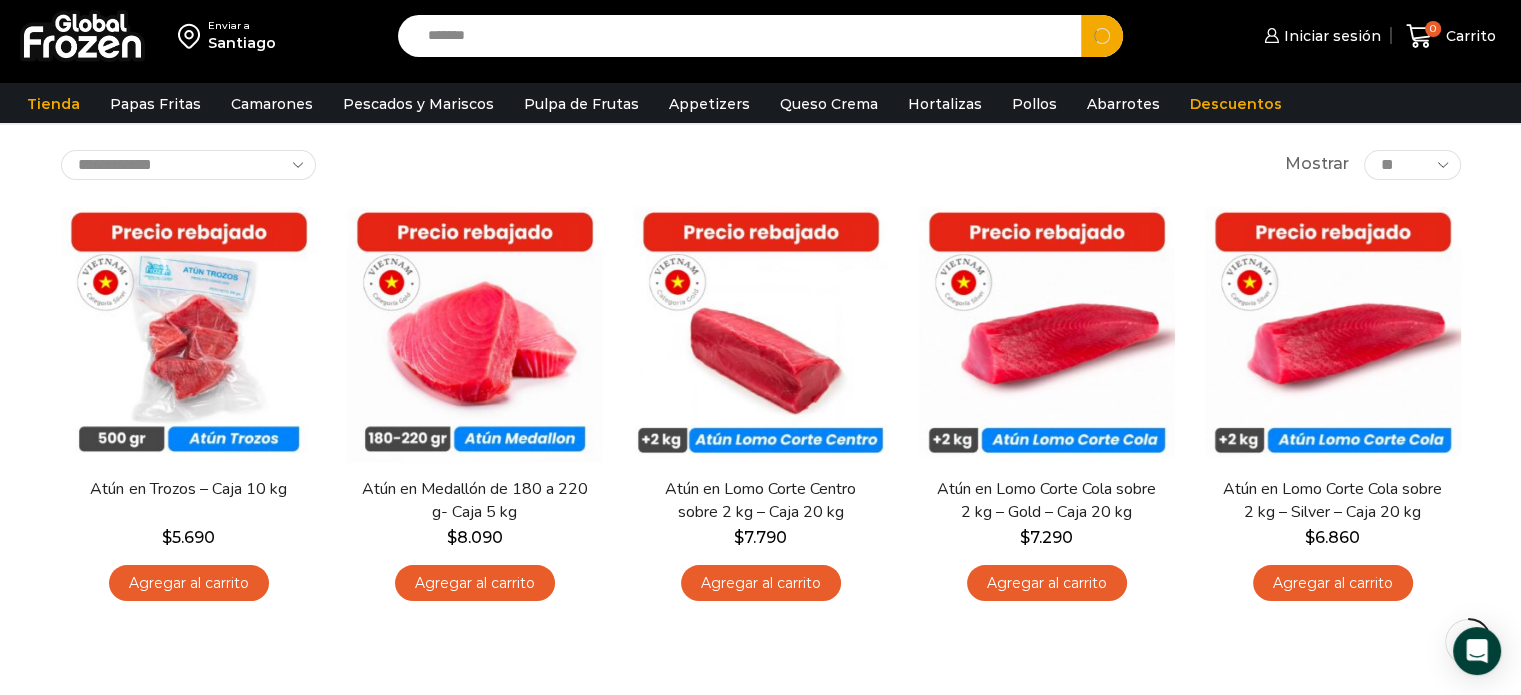 type on "*******" 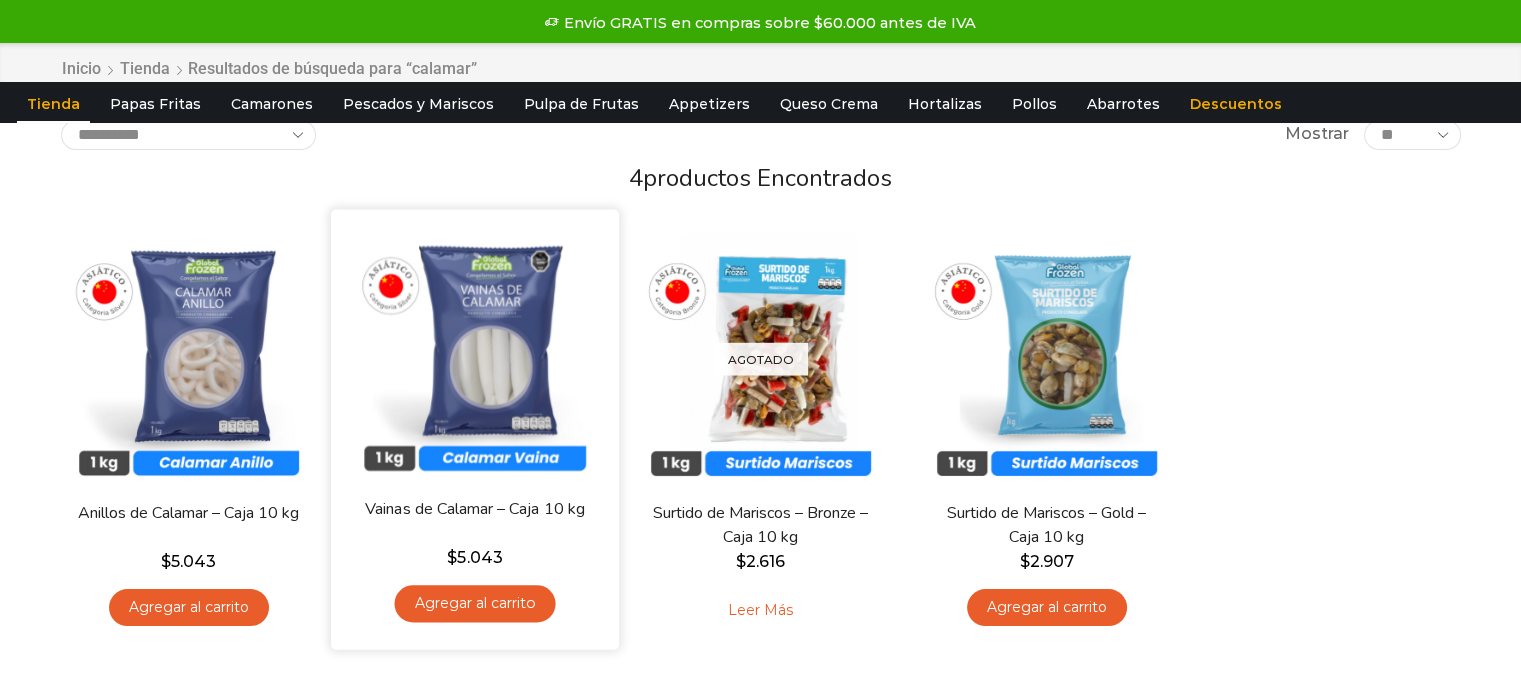 scroll, scrollTop: 200, scrollLeft: 0, axis: vertical 